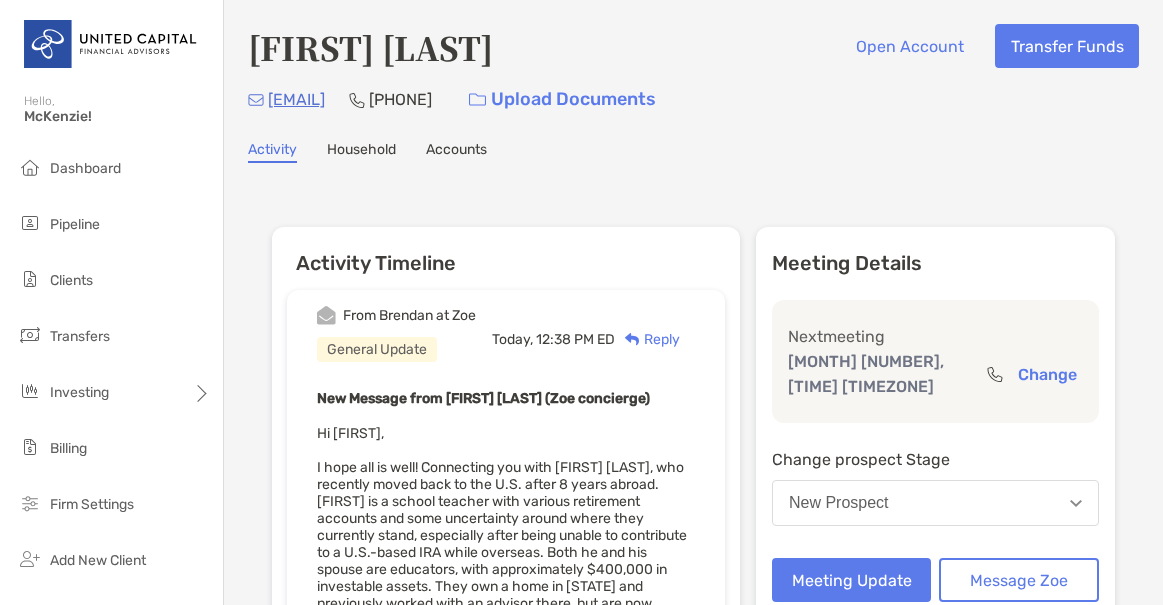 scroll, scrollTop: 0, scrollLeft: 0, axis: both 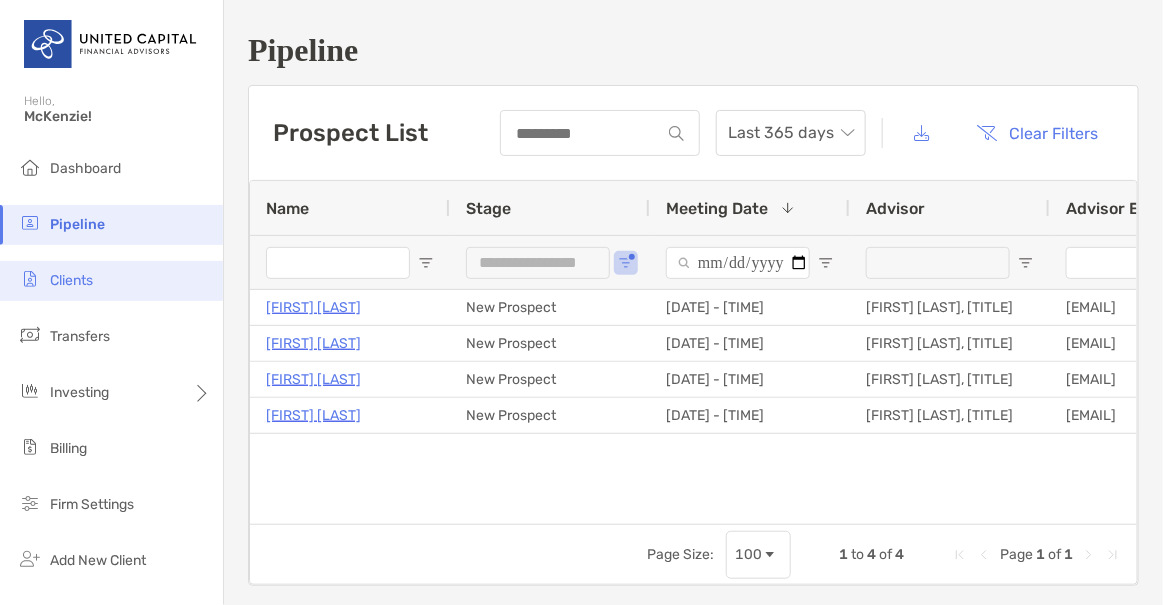 click on "Clients" at bounding box center (111, 281) 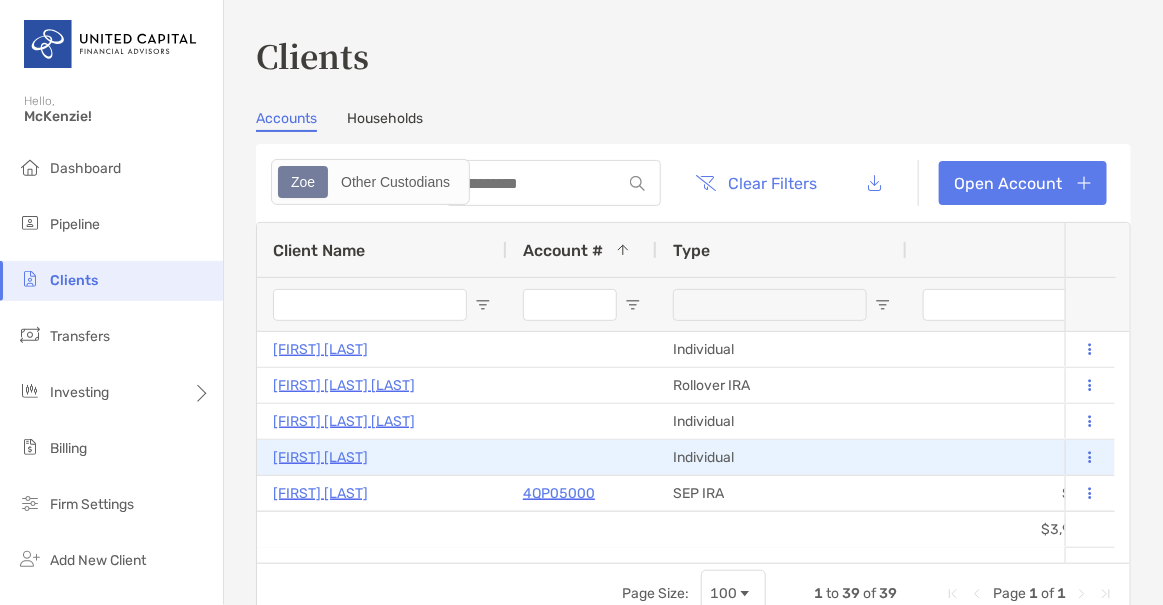 scroll, scrollTop: 129, scrollLeft: 0, axis: vertical 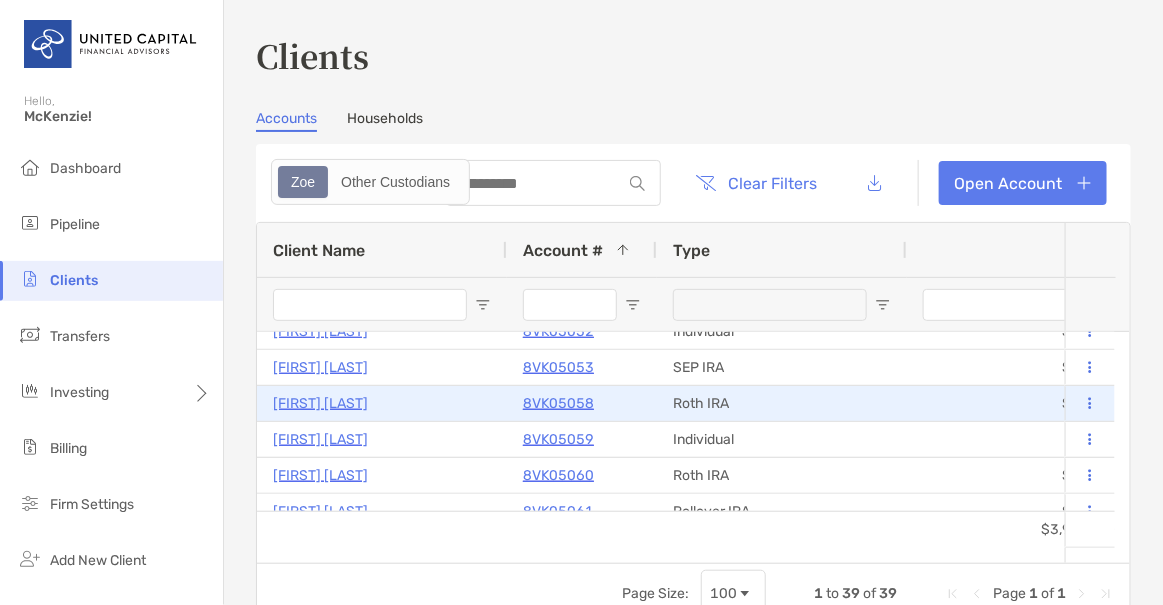 click on "8VK05058" at bounding box center (558, 403) 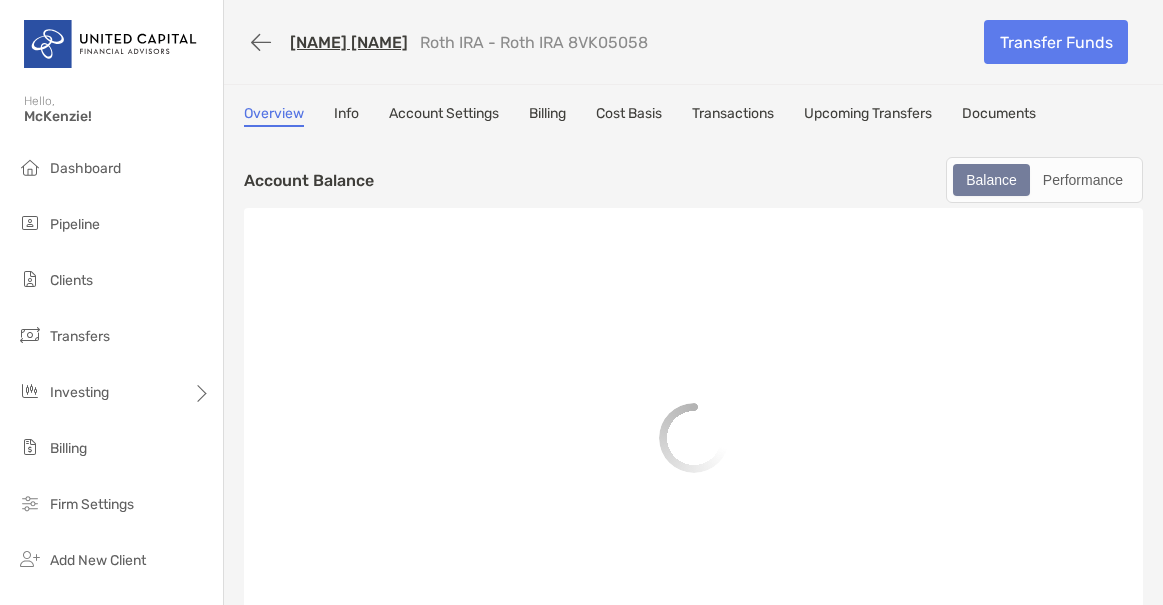 scroll, scrollTop: 0, scrollLeft: 0, axis: both 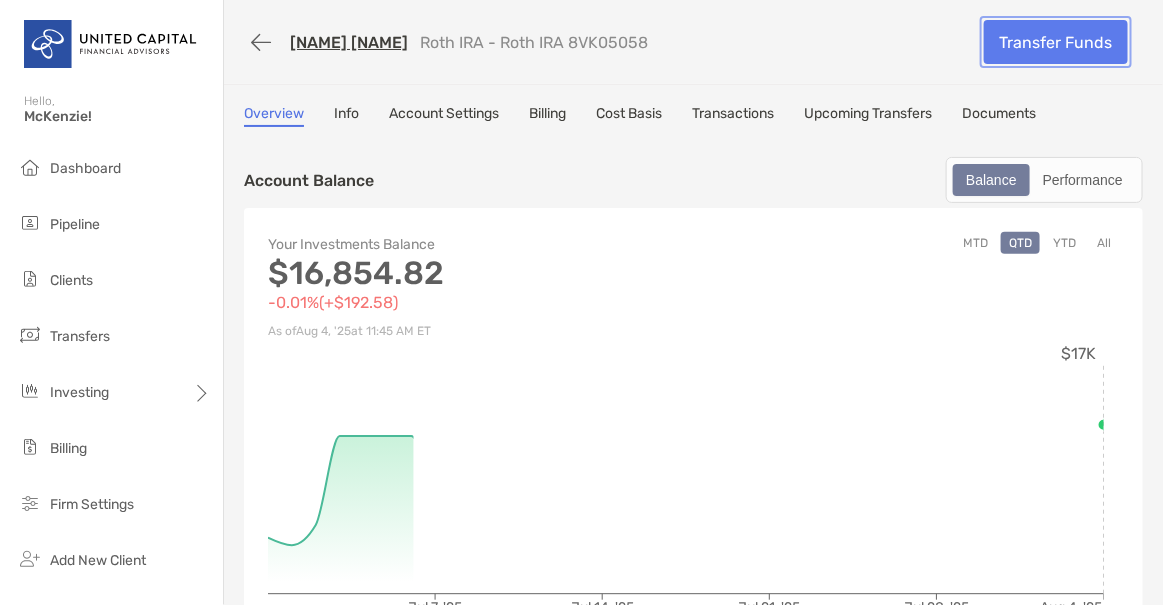 click on "Transfer Funds" at bounding box center [1056, 42] 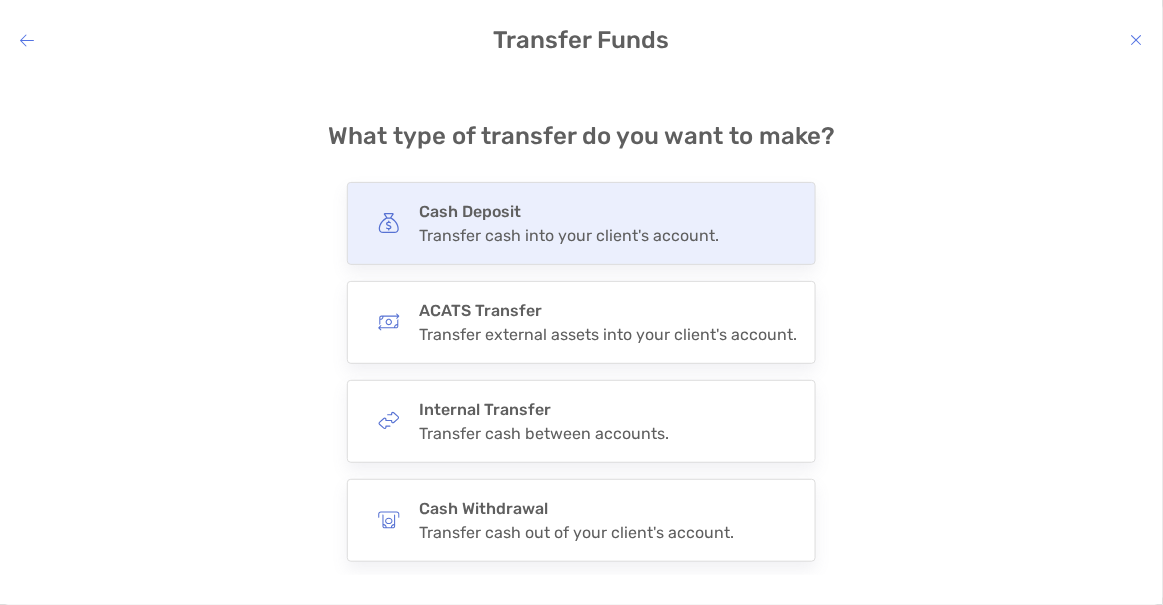 click on "Transfer cash into your client's account." at bounding box center [569, 235] 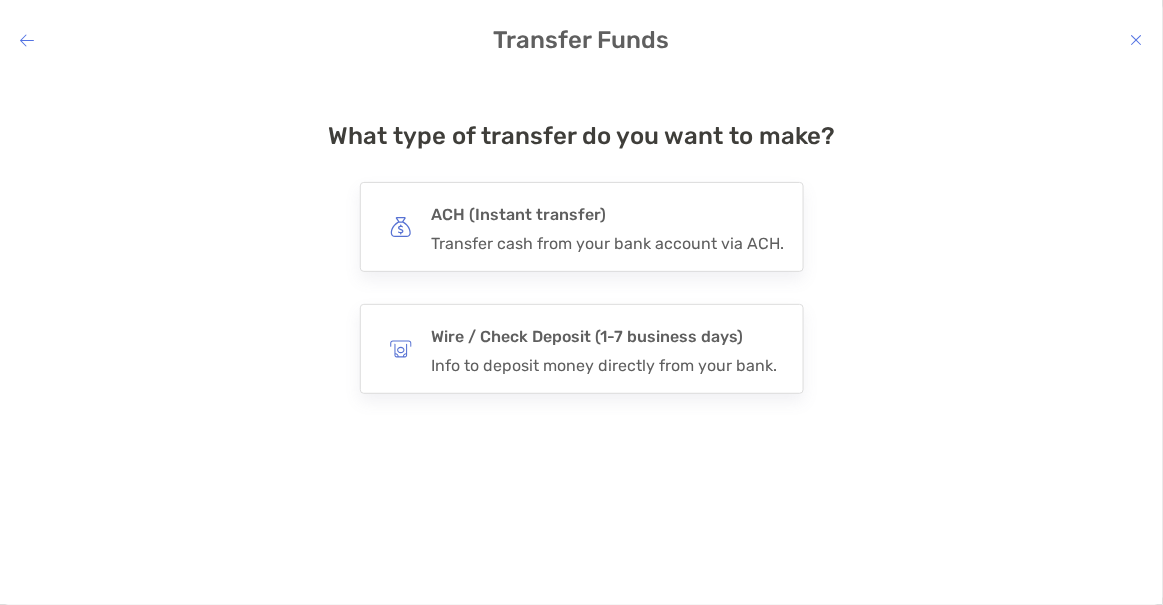 click on "Transfer cash from your bank account via ACH." at bounding box center (608, 243) 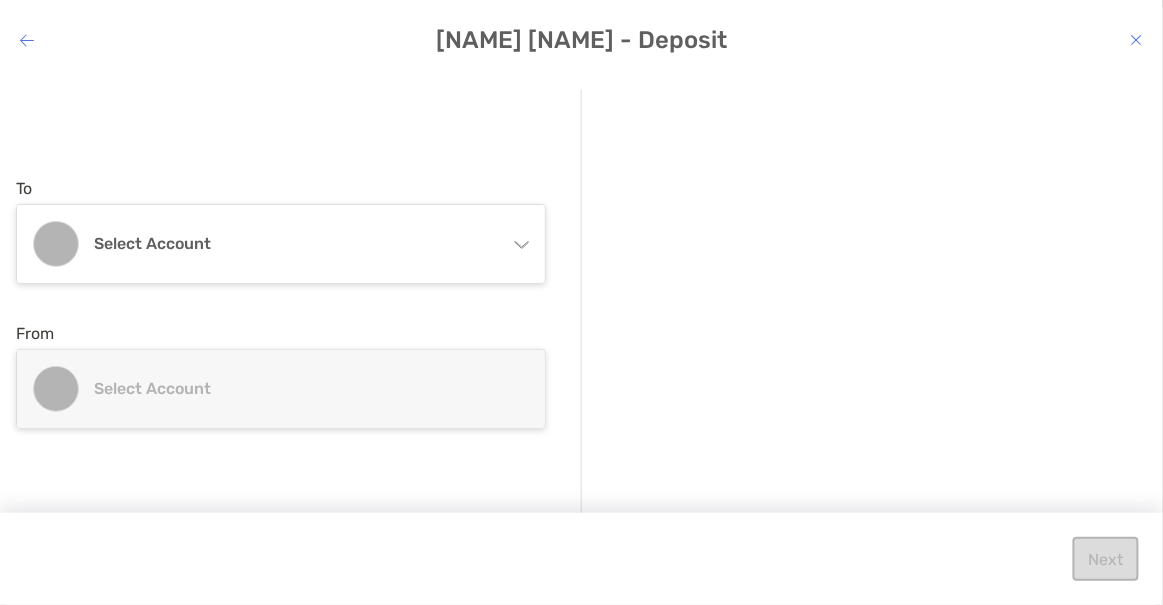 click on "Select account" at bounding box center (295, 243) 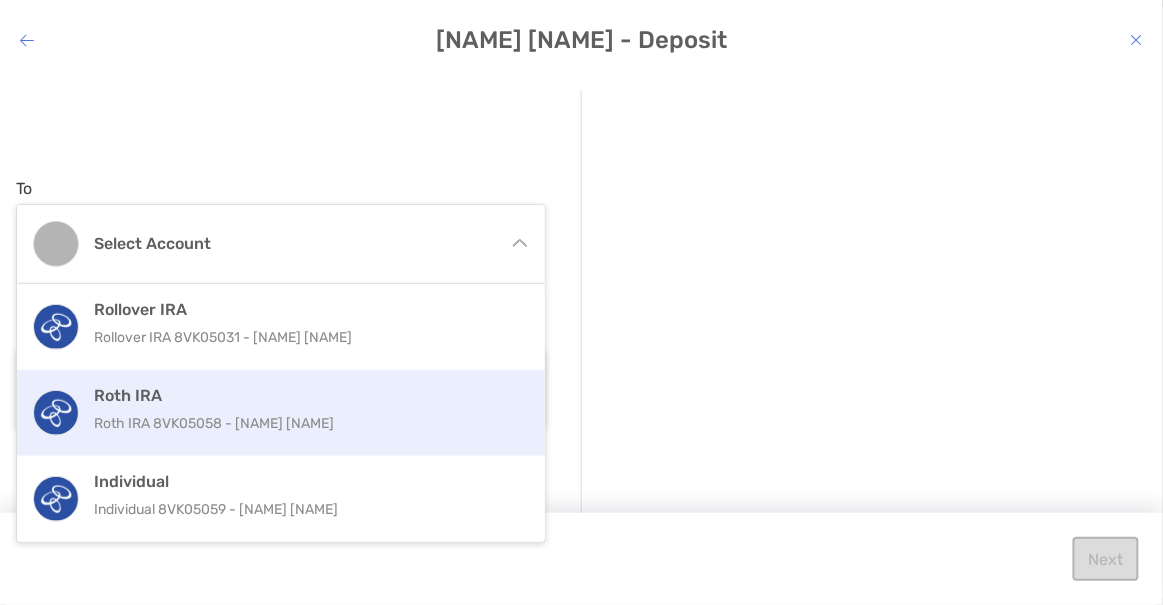 click on "Roth IRA 8VK05058 - Brooke Moyse" at bounding box center (304, 423) 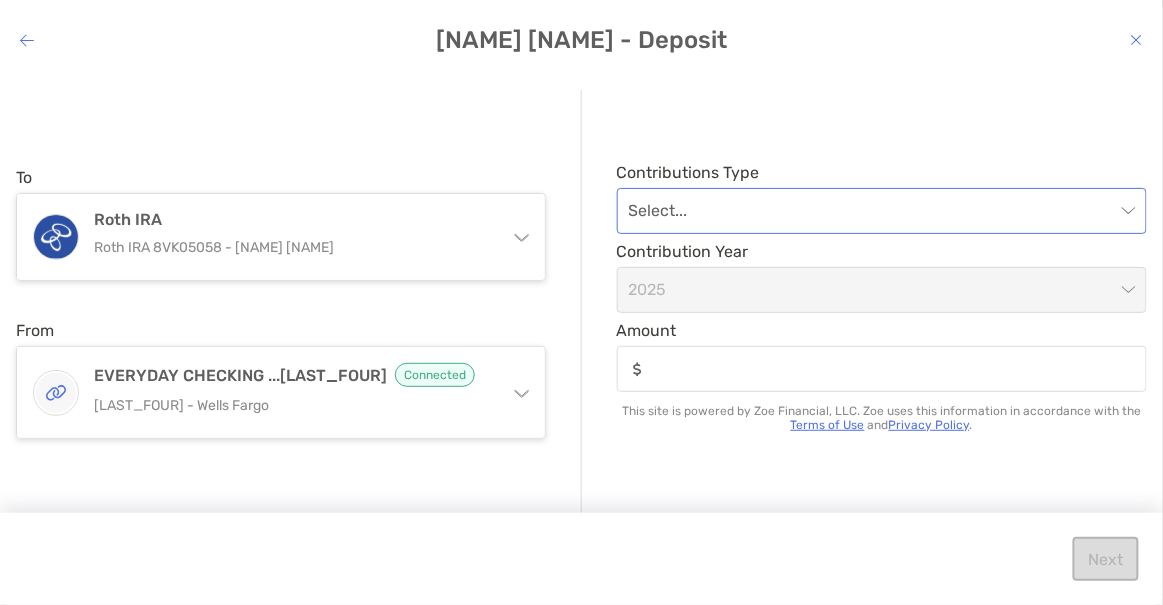click at bounding box center (872, 211) 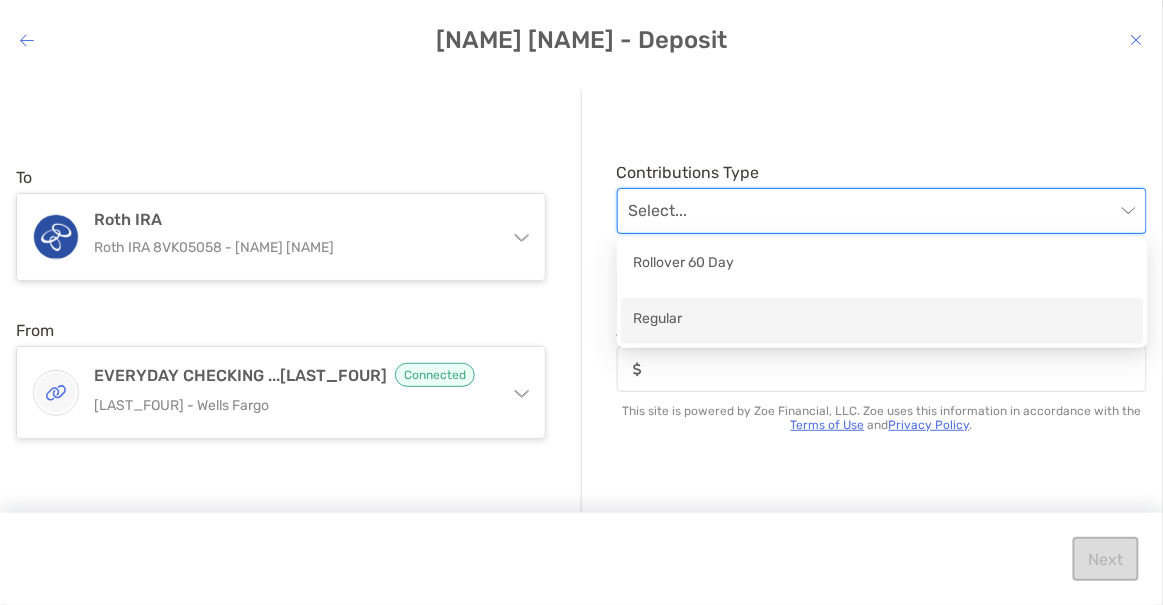 click on "Regular" at bounding box center [882, 320] 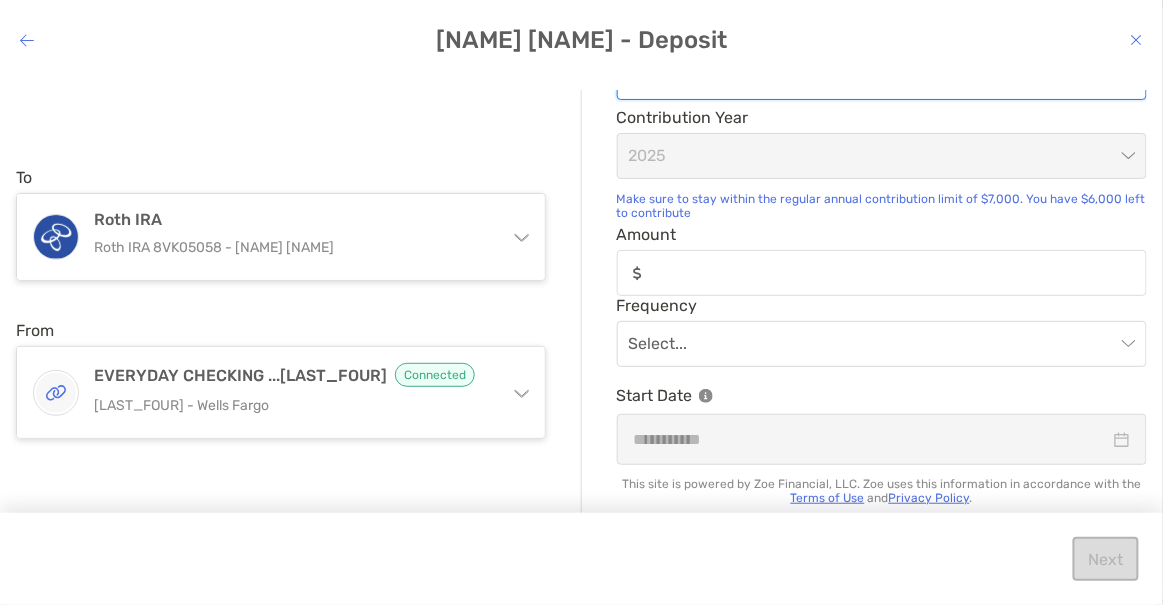 scroll, scrollTop: 0, scrollLeft: 0, axis: both 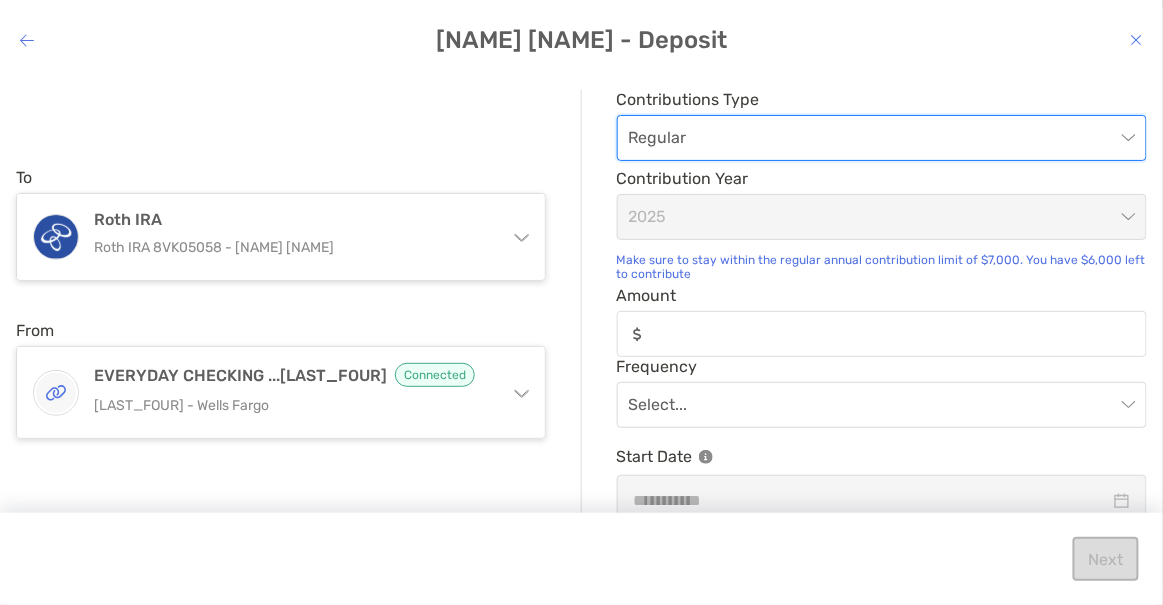 click at bounding box center (27, 40) 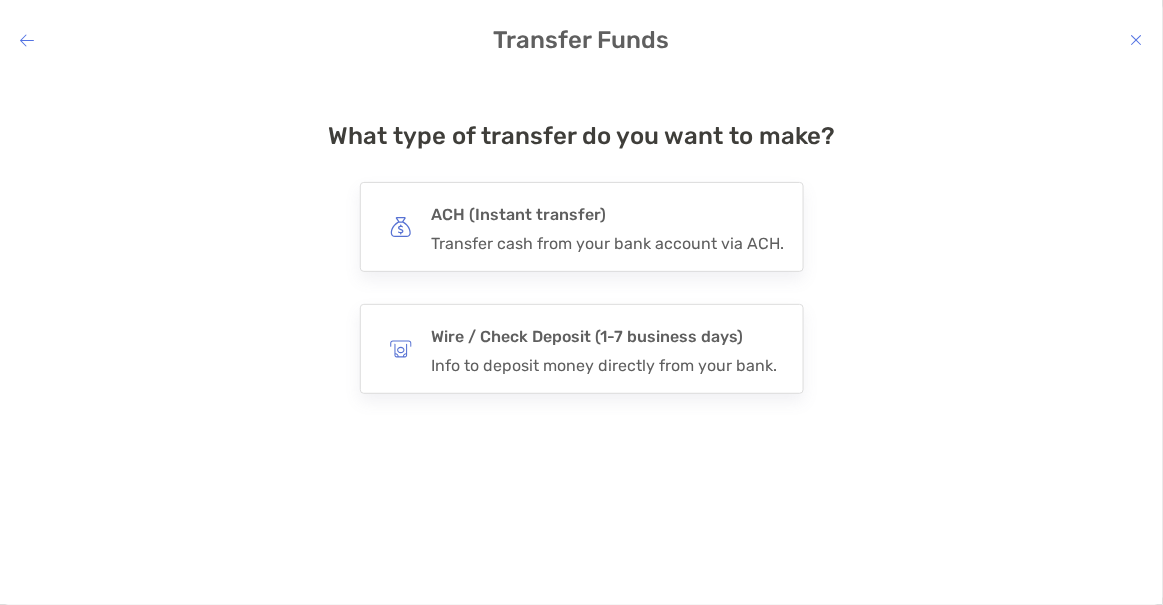 click at bounding box center [27, 40] 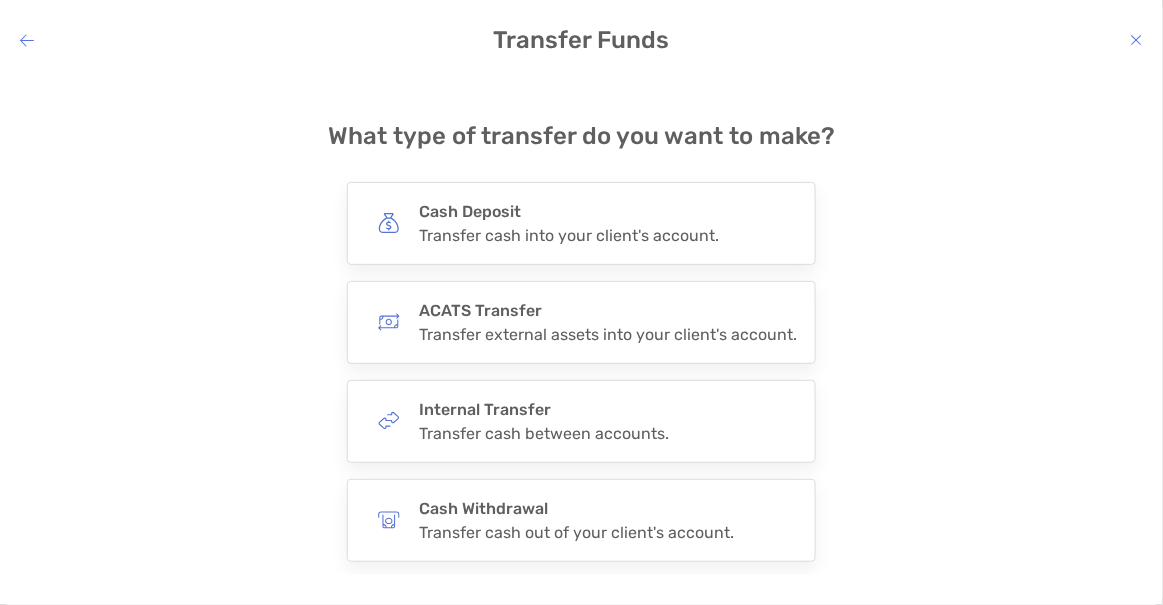click at bounding box center (27, 40) 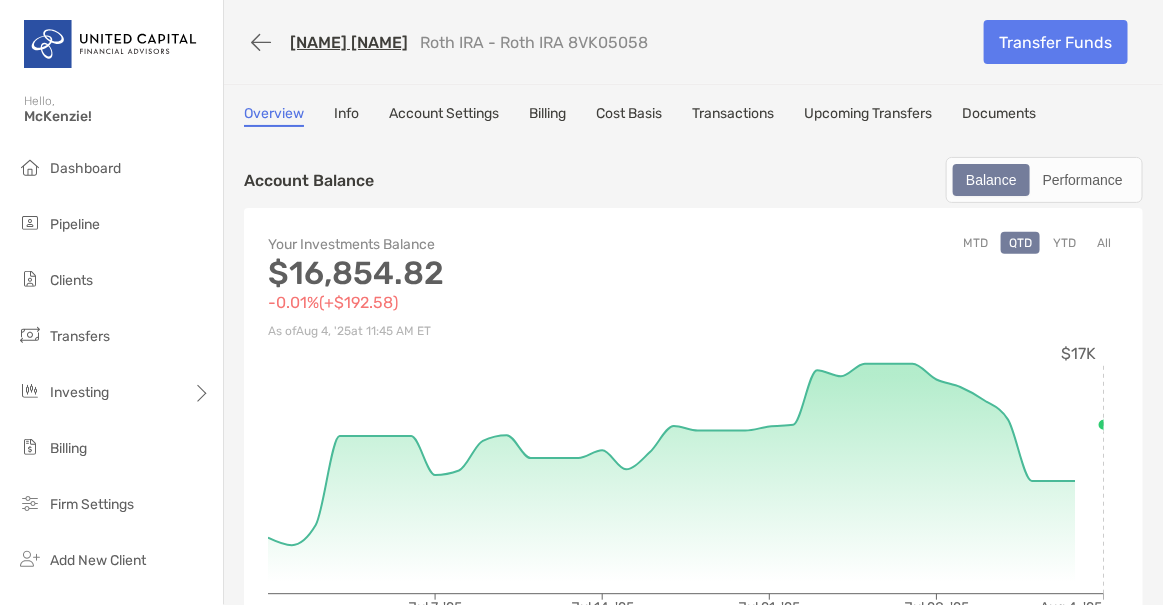 click on "Transactions" at bounding box center (733, 116) 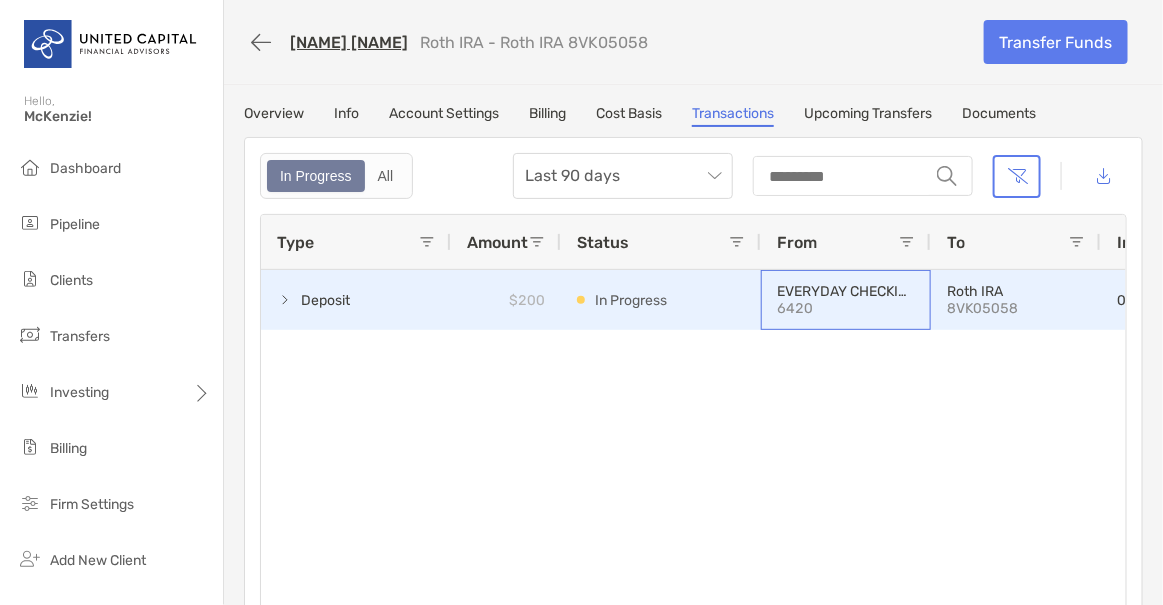 click on "EVERYDAY CHECKING ...6420" at bounding box center [846, 291] 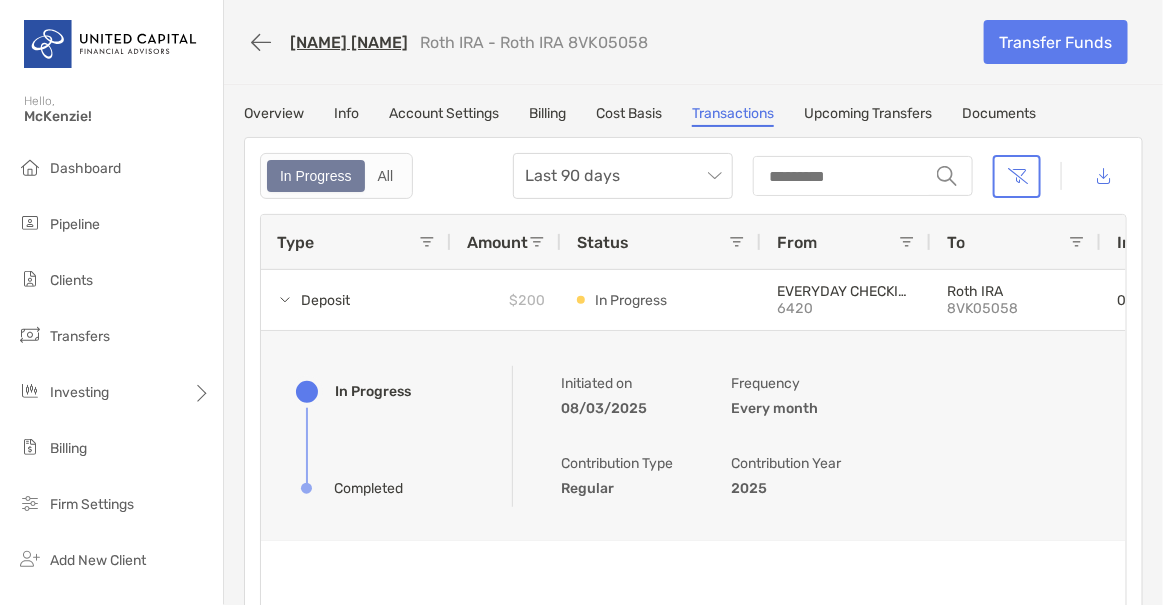 click at bounding box center [1077, 242] 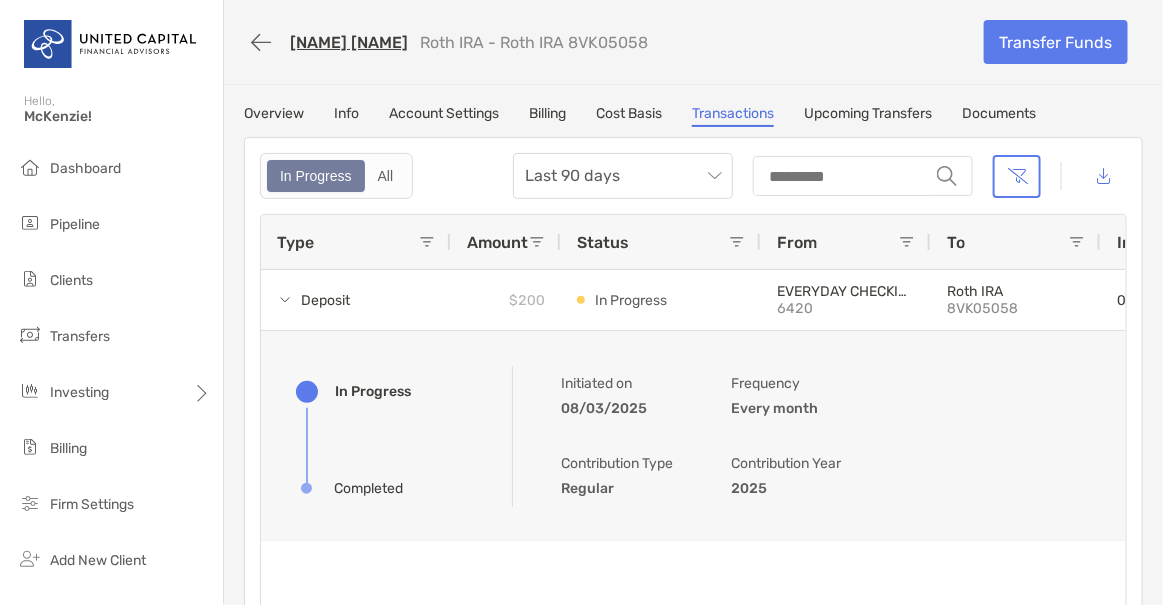 click at bounding box center [1077, 242] 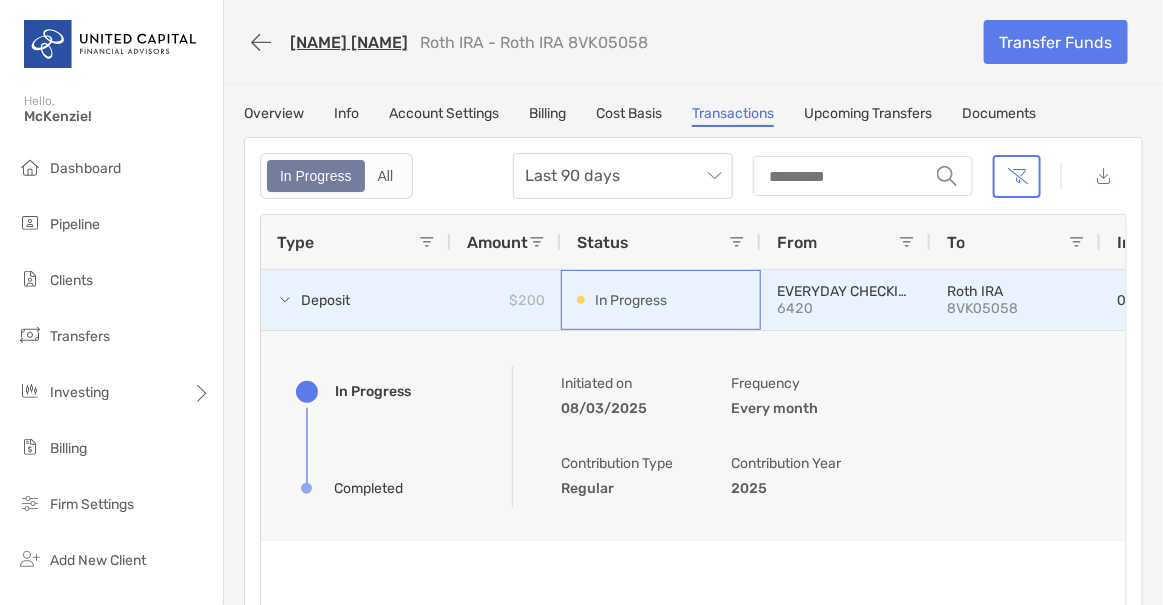 click on "In Progress" at bounding box center (661, 300) 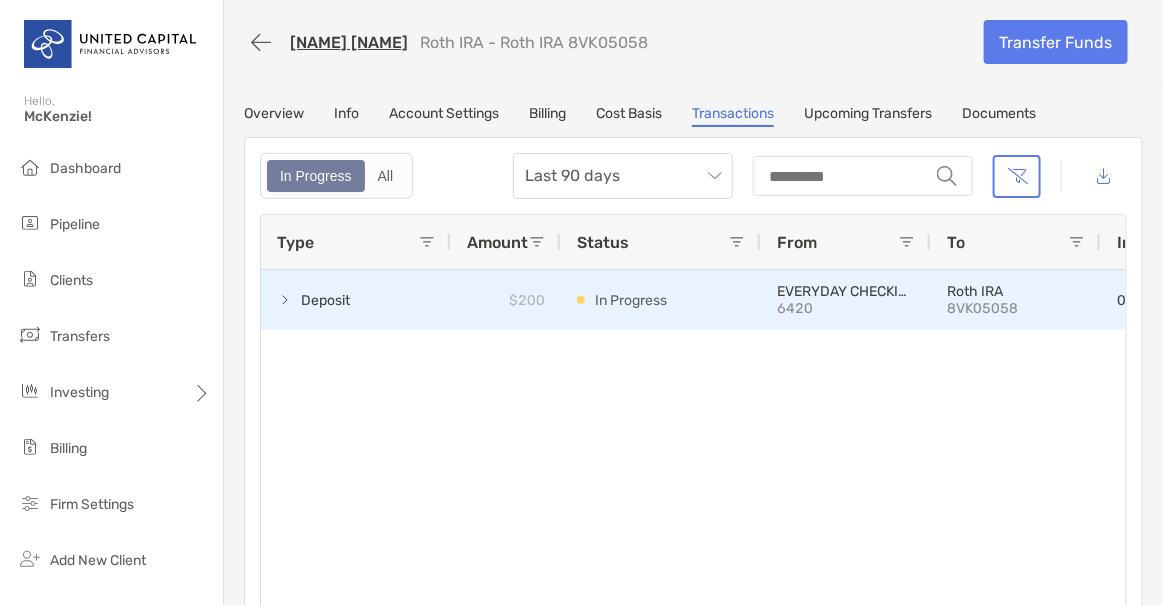 drag, startPoint x: 749, startPoint y: 277, endPoint x: 519, endPoint y: 289, distance: 230.31284 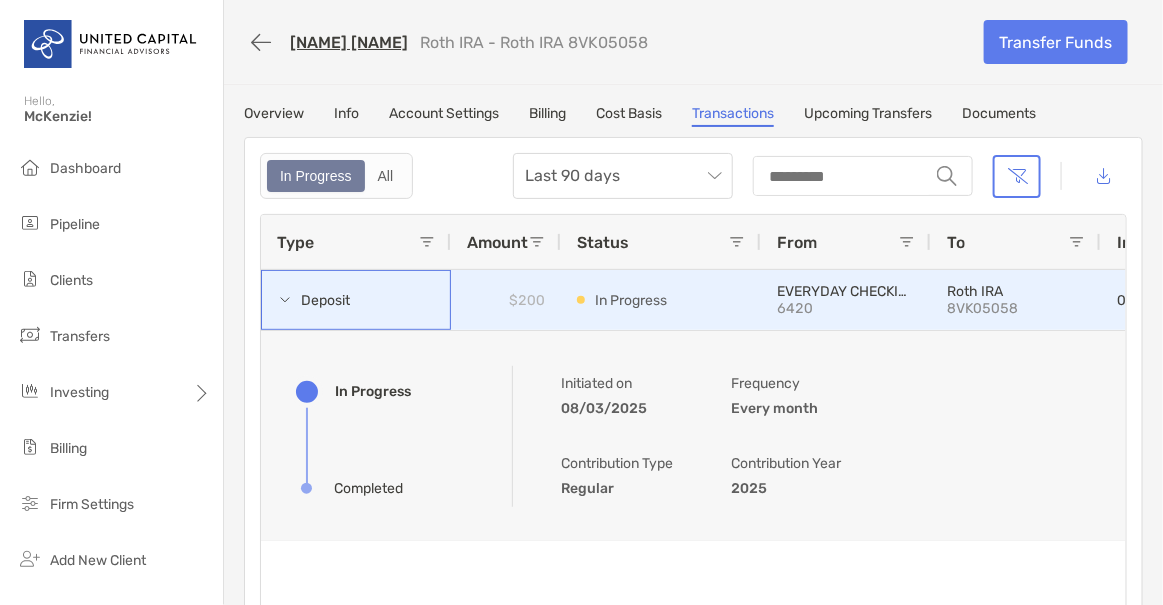 click at bounding box center (285, 300) 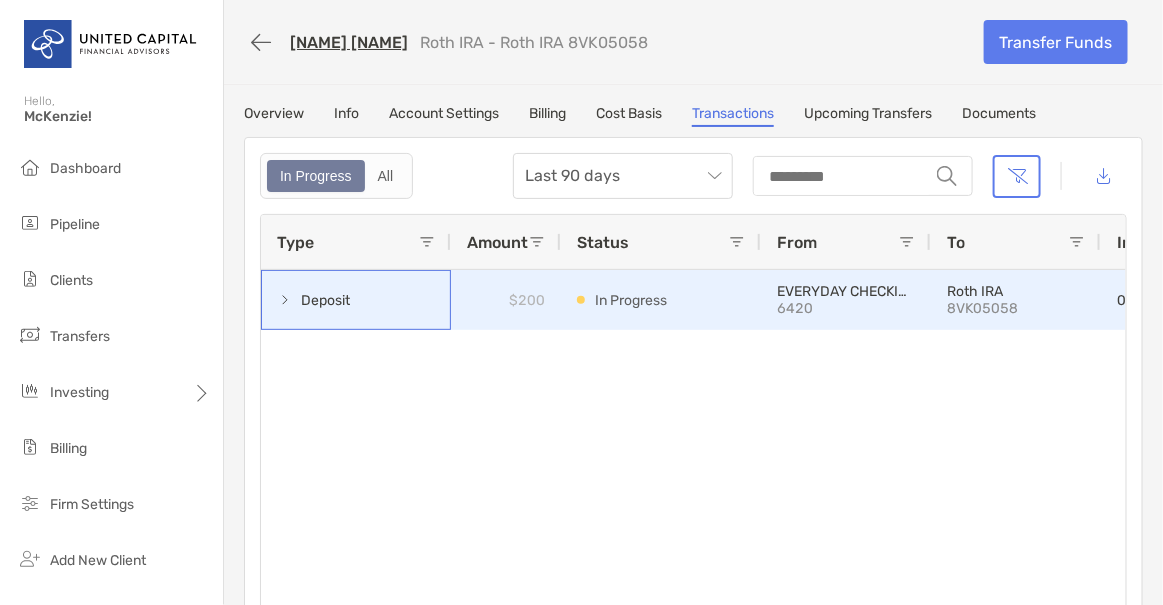 click at bounding box center (285, 300) 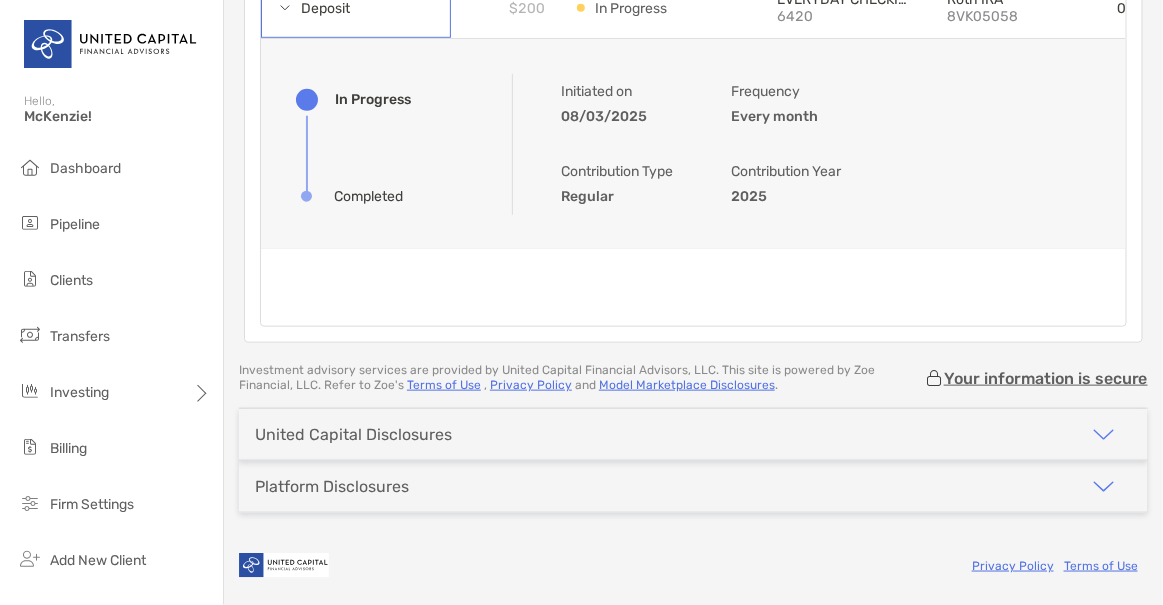 scroll, scrollTop: 0, scrollLeft: 0, axis: both 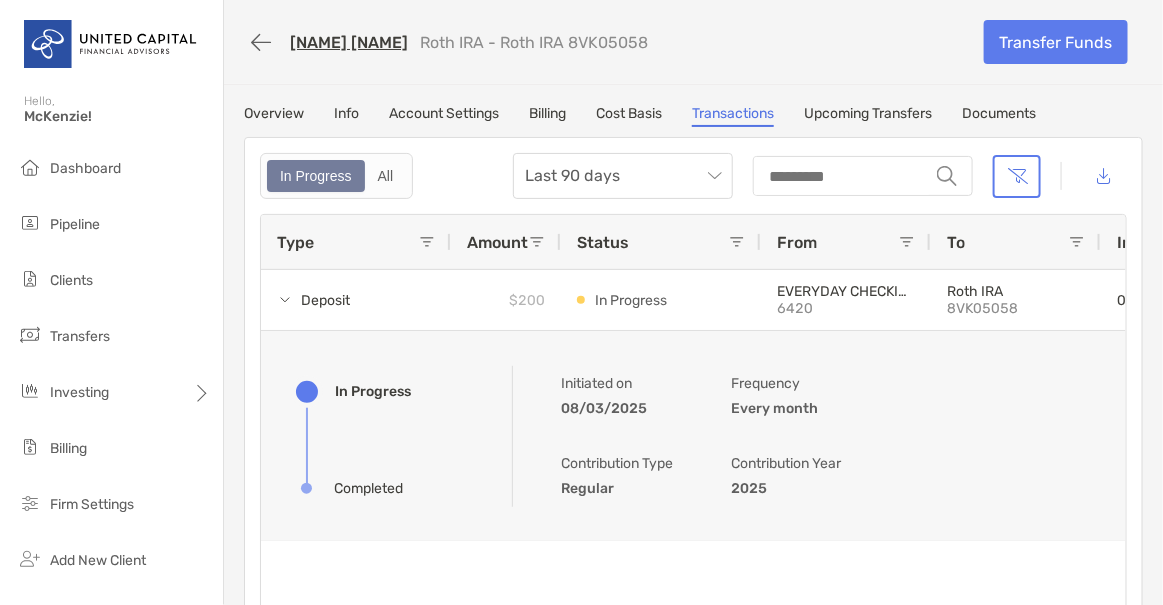 drag, startPoint x: 642, startPoint y: 43, endPoint x: 556, endPoint y: 44, distance: 86.00581 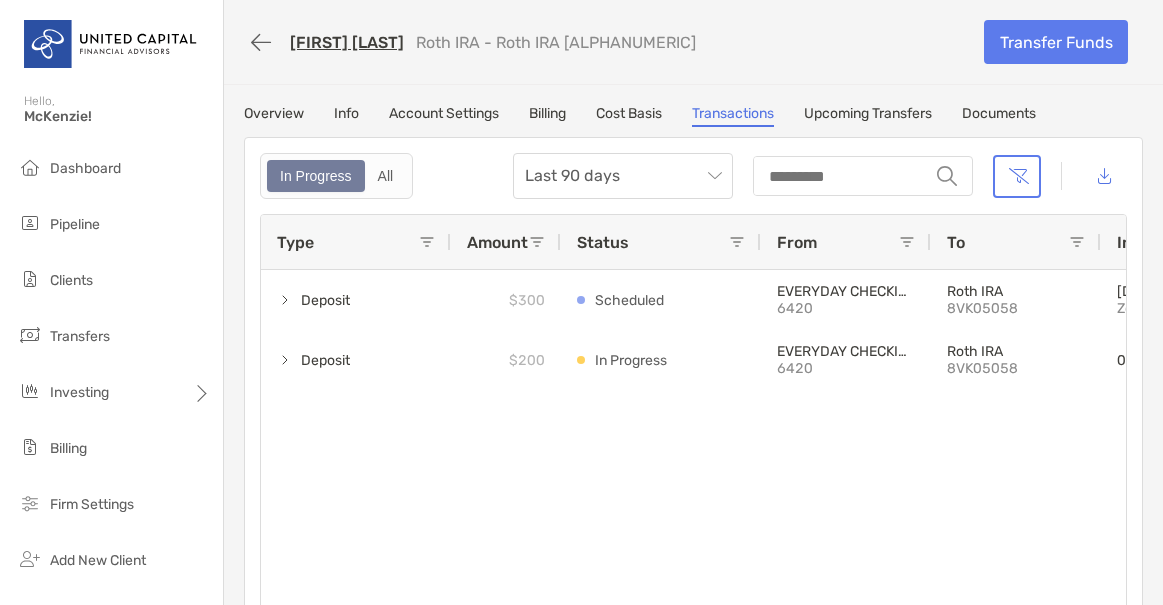 scroll, scrollTop: 0, scrollLeft: 0, axis: both 